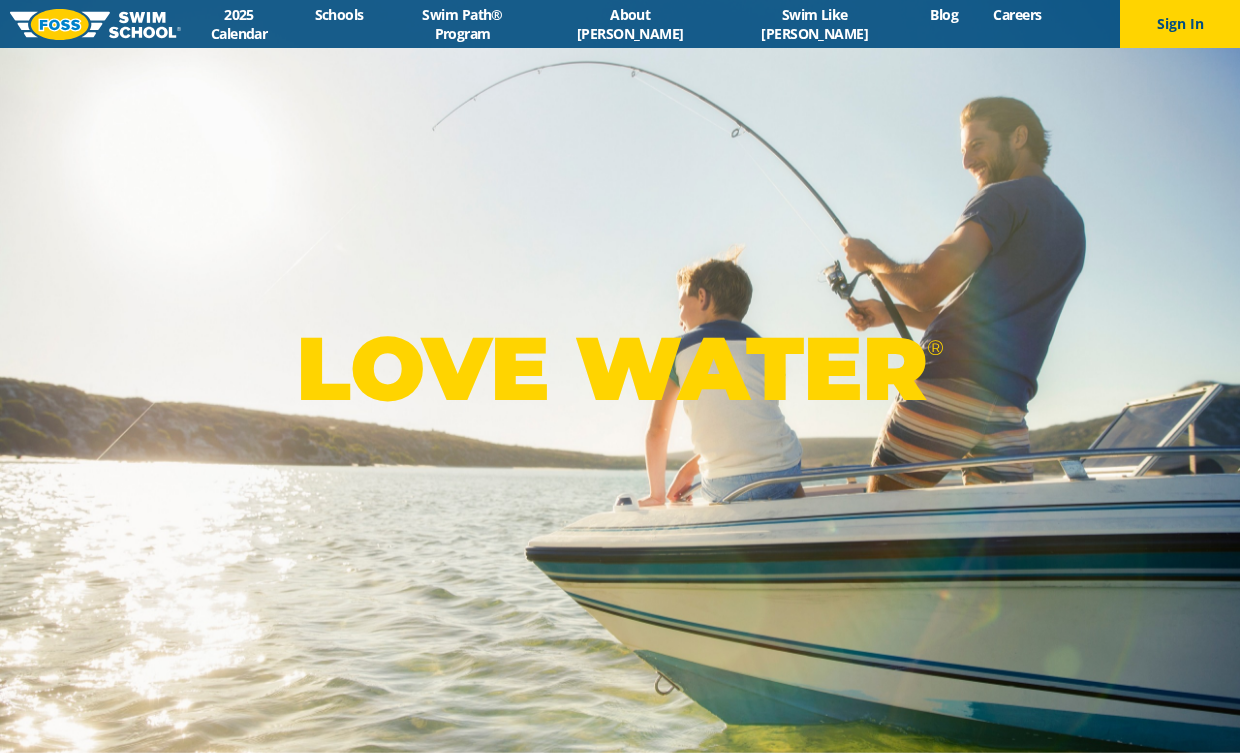 scroll, scrollTop: 0, scrollLeft: 0, axis: both 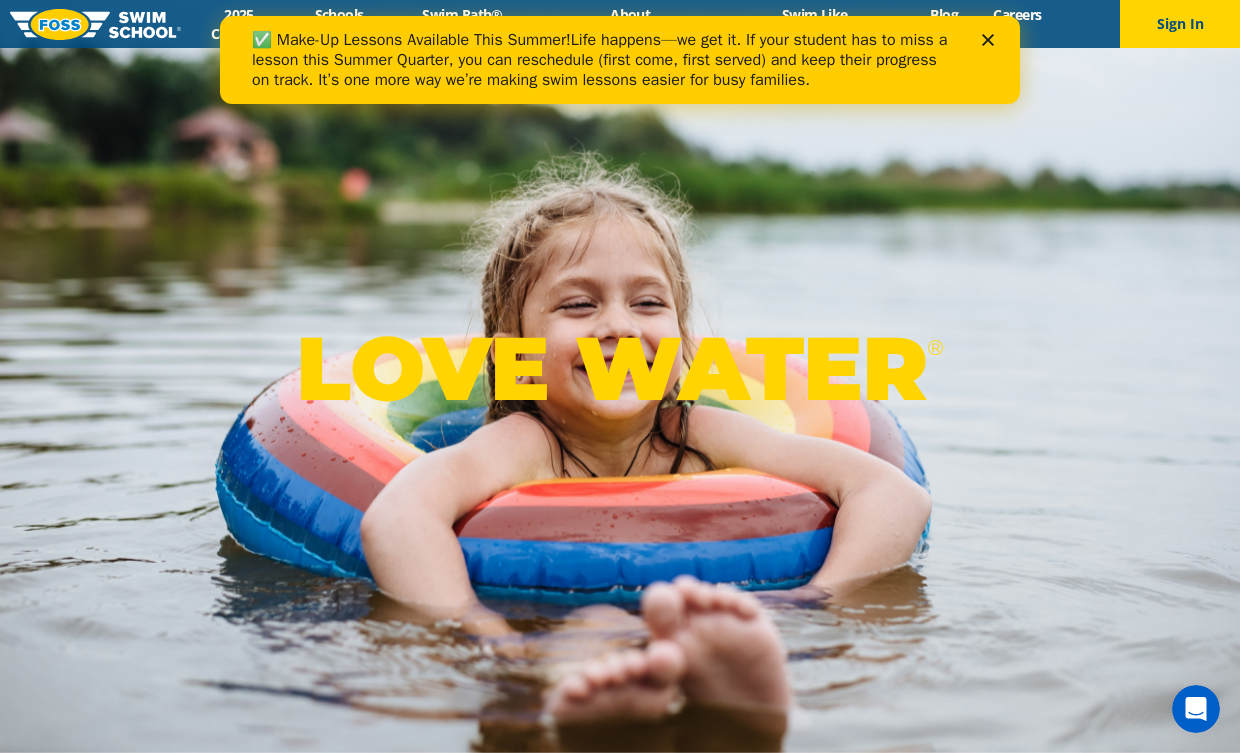 click on "LOVE WATER  ®" at bounding box center (620, 376) 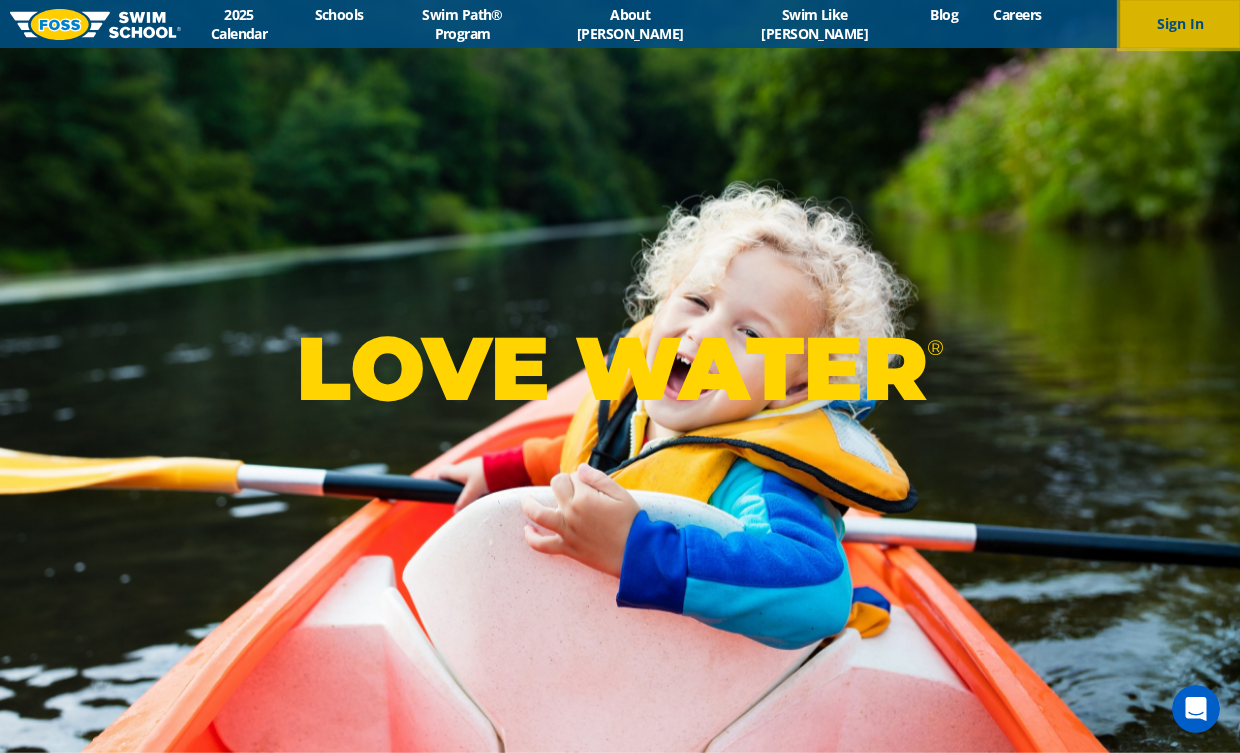click on "Sign In" at bounding box center (1180, 24) 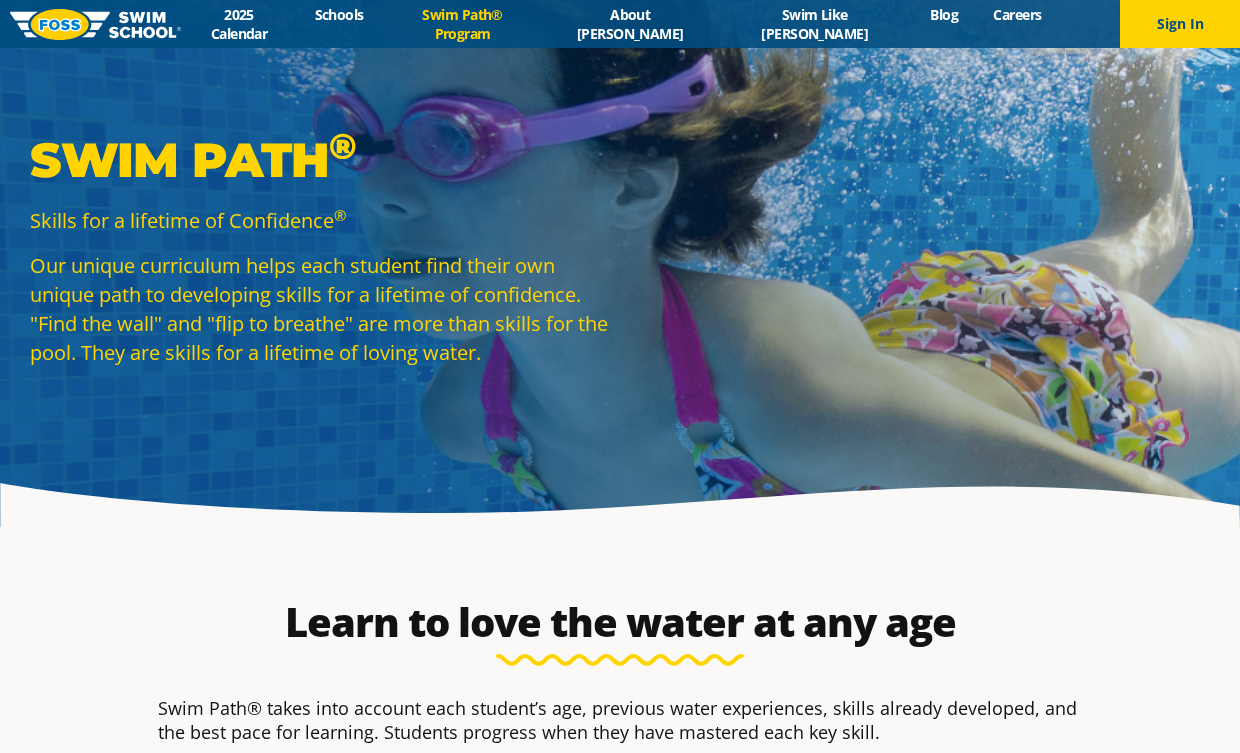 scroll, scrollTop: 0, scrollLeft: 0, axis: both 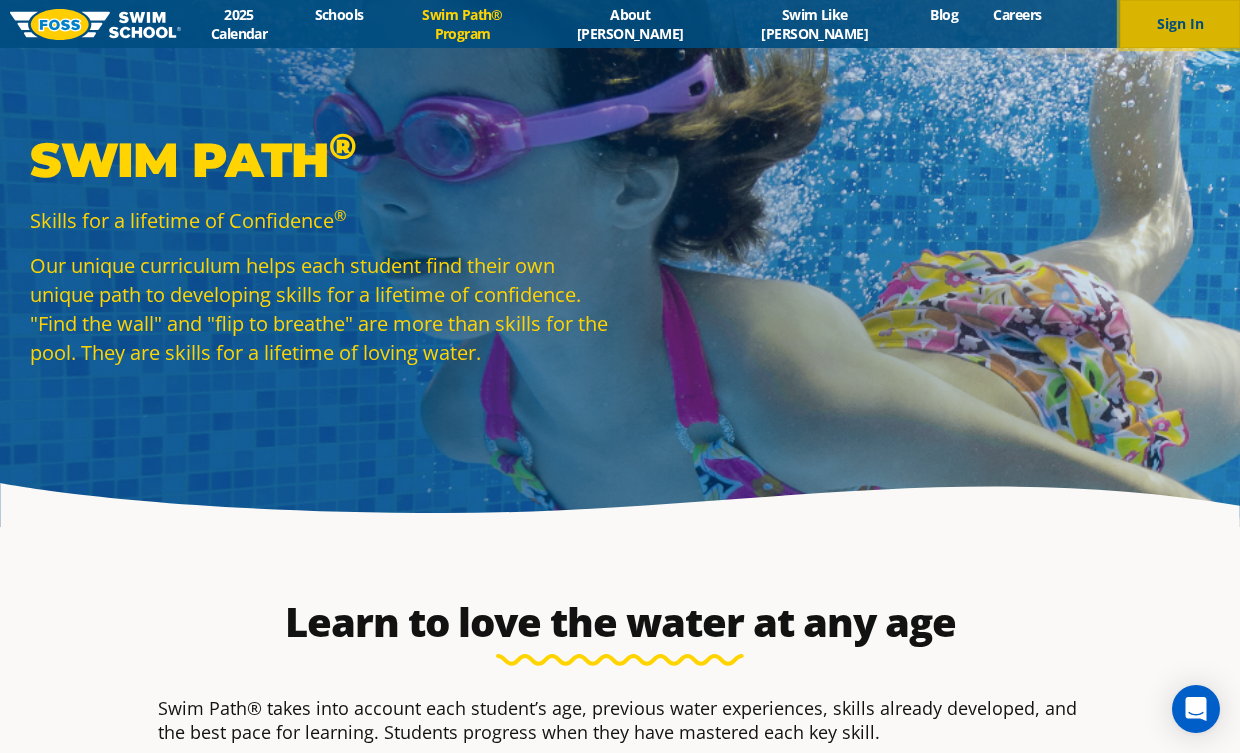 click on "Sign In" at bounding box center (1180, 24) 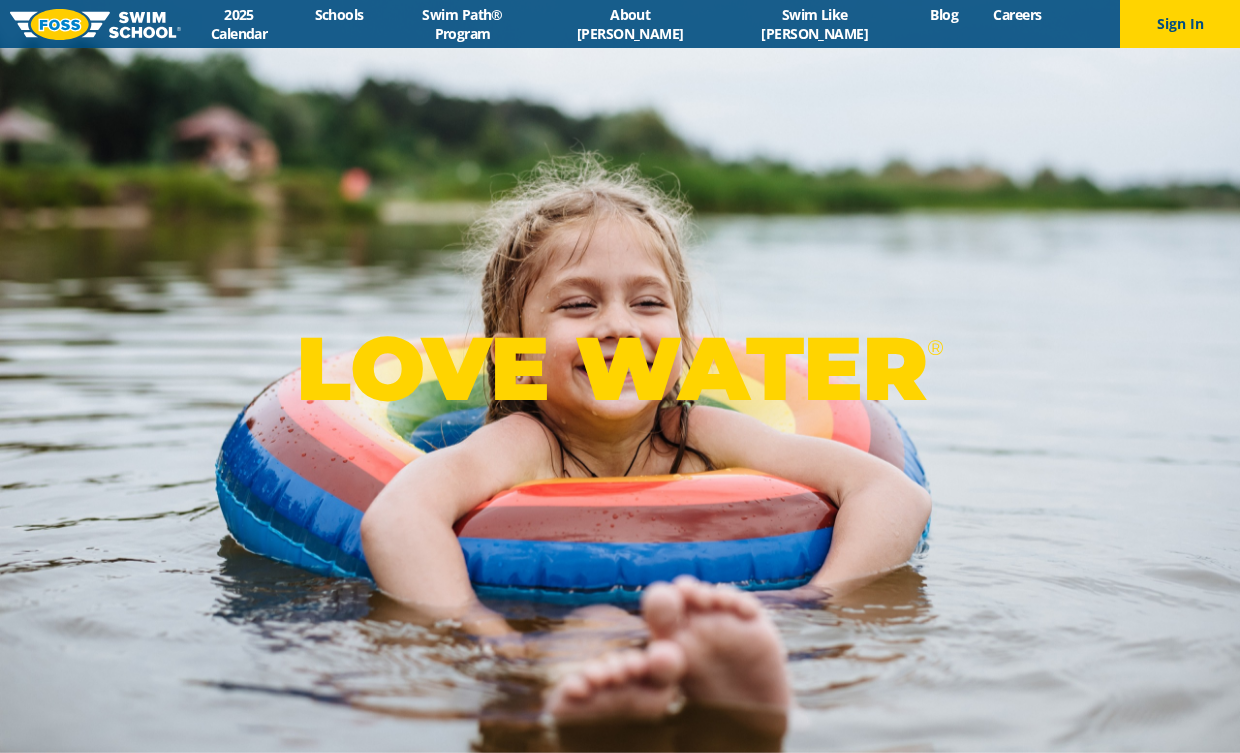 scroll, scrollTop: 0, scrollLeft: 0, axis: both 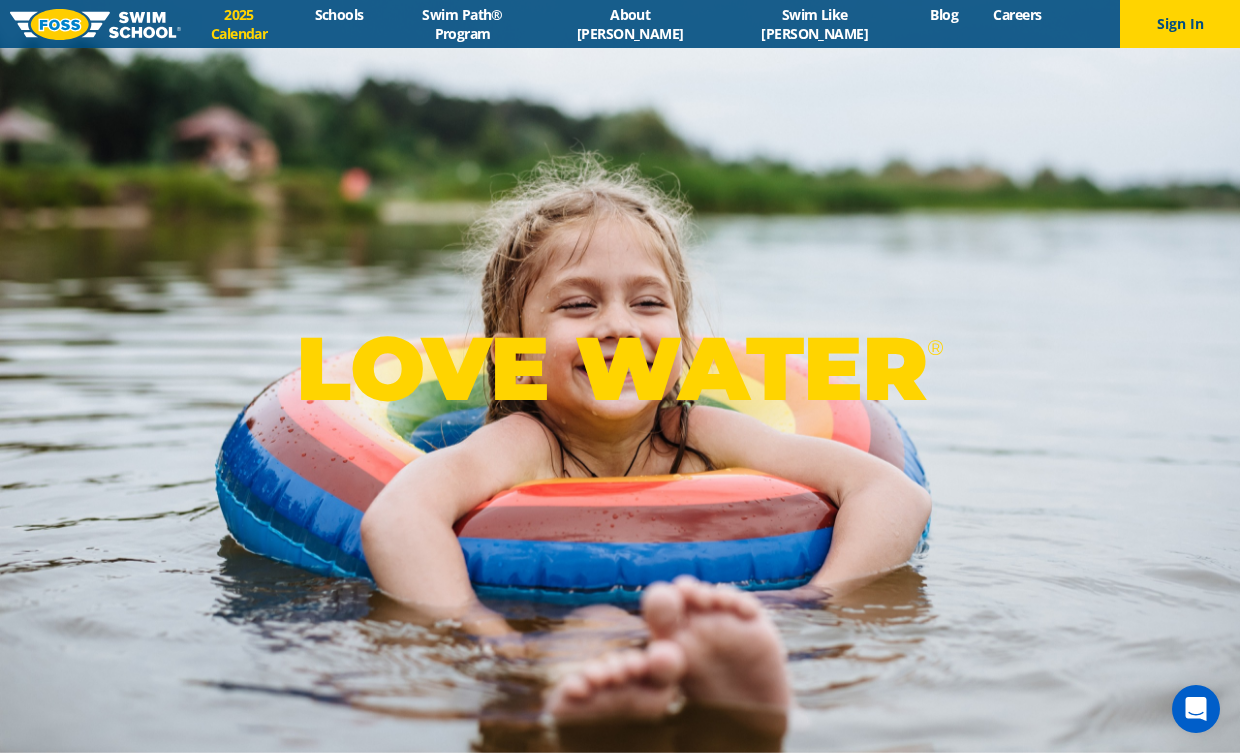 click on "2025 Calendar" at bounding box center (239, 24) 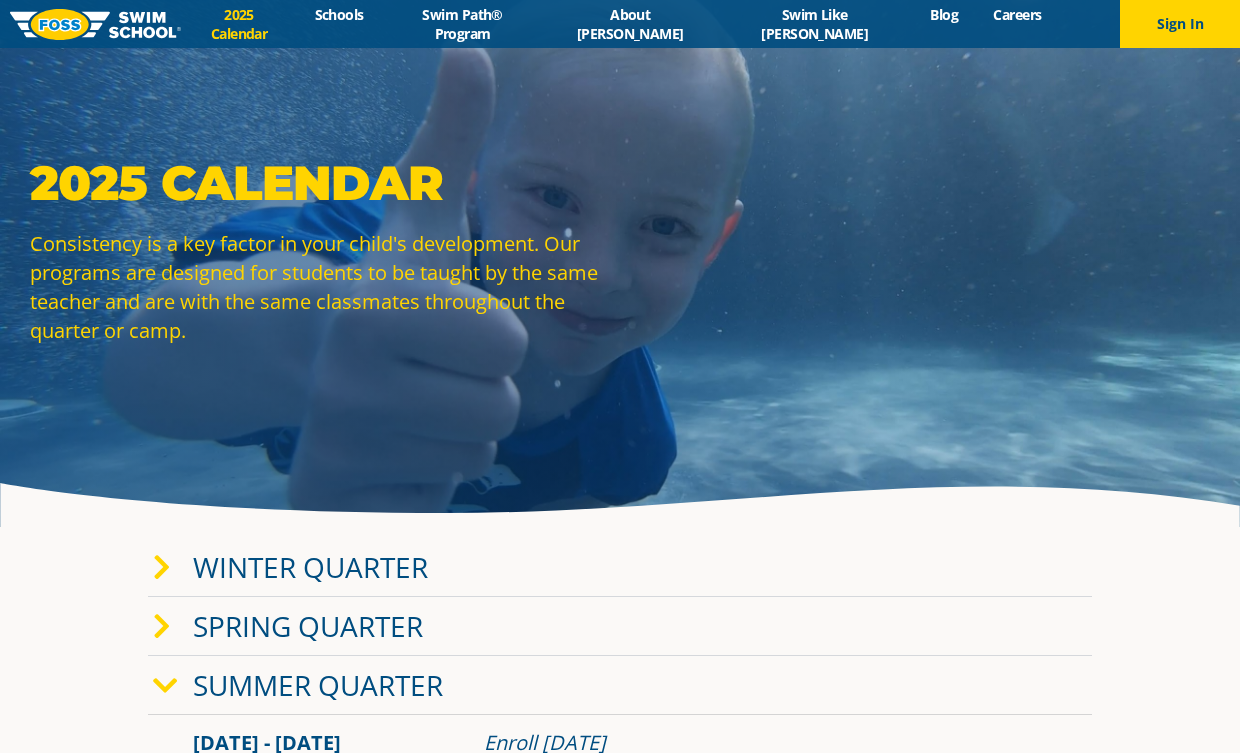 scroll, scrollTop: 0, scrollLeft: 0, axis: both 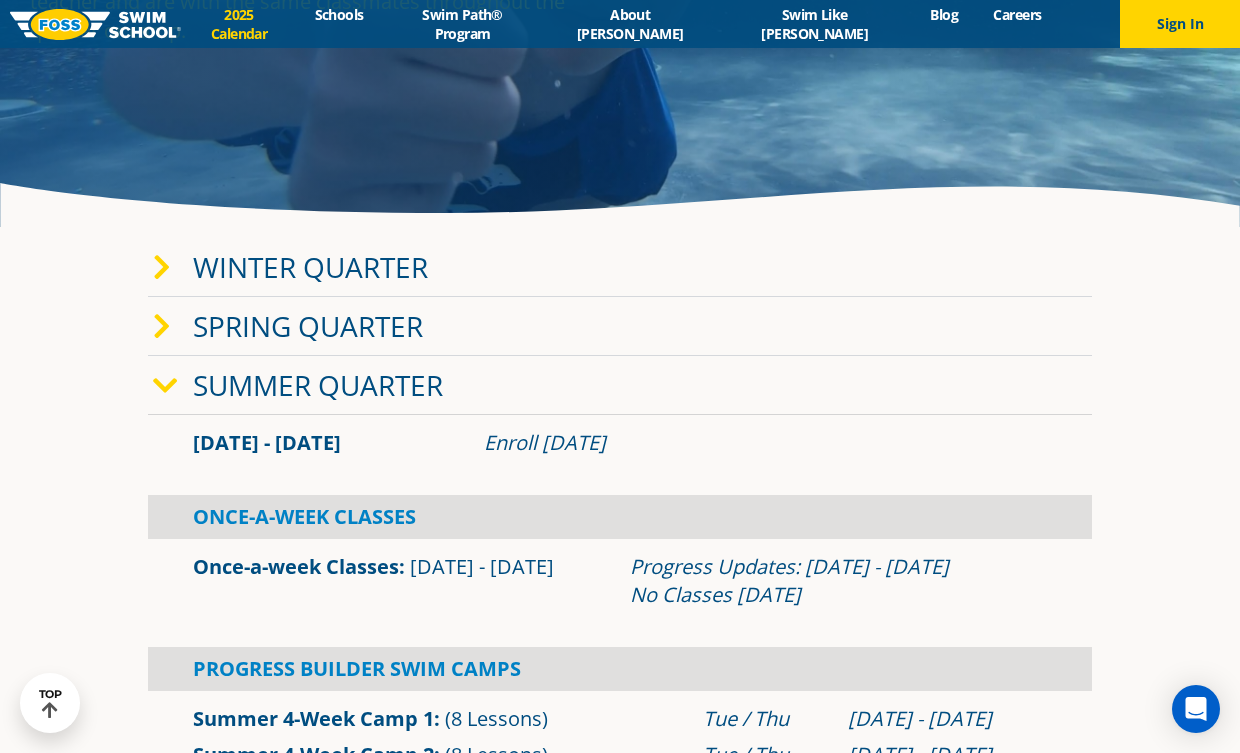 click on "Summer Quarter" at bounding box center [318, 385] 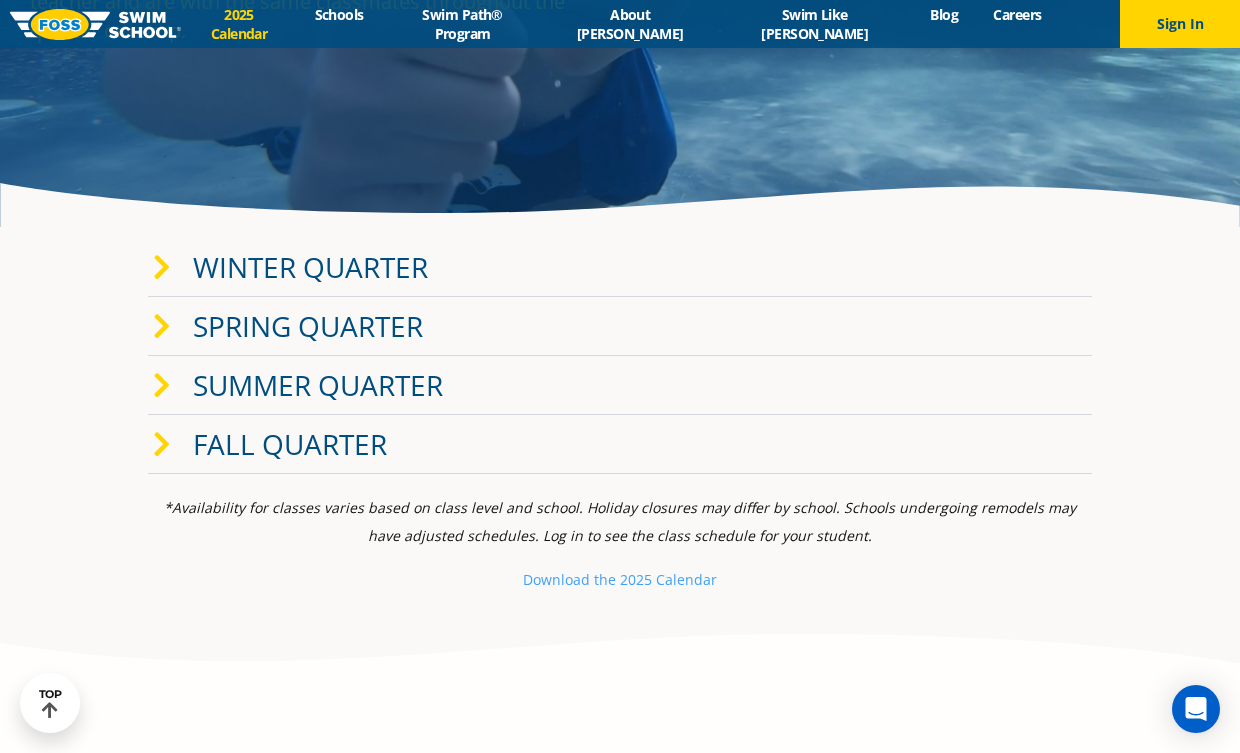 click on "Summer Quarter" at bounding box center (318, 385) 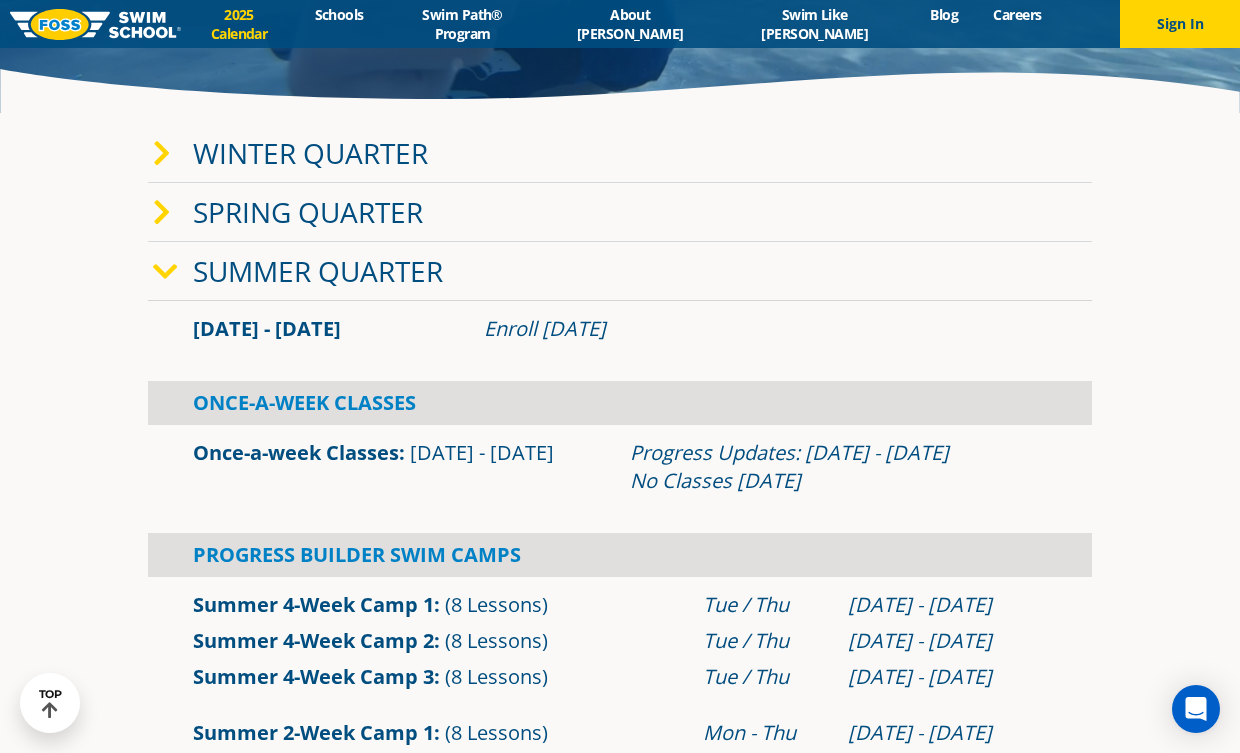 scroll, scrollTop: 400, scrollLeft: 0, axis: vertical 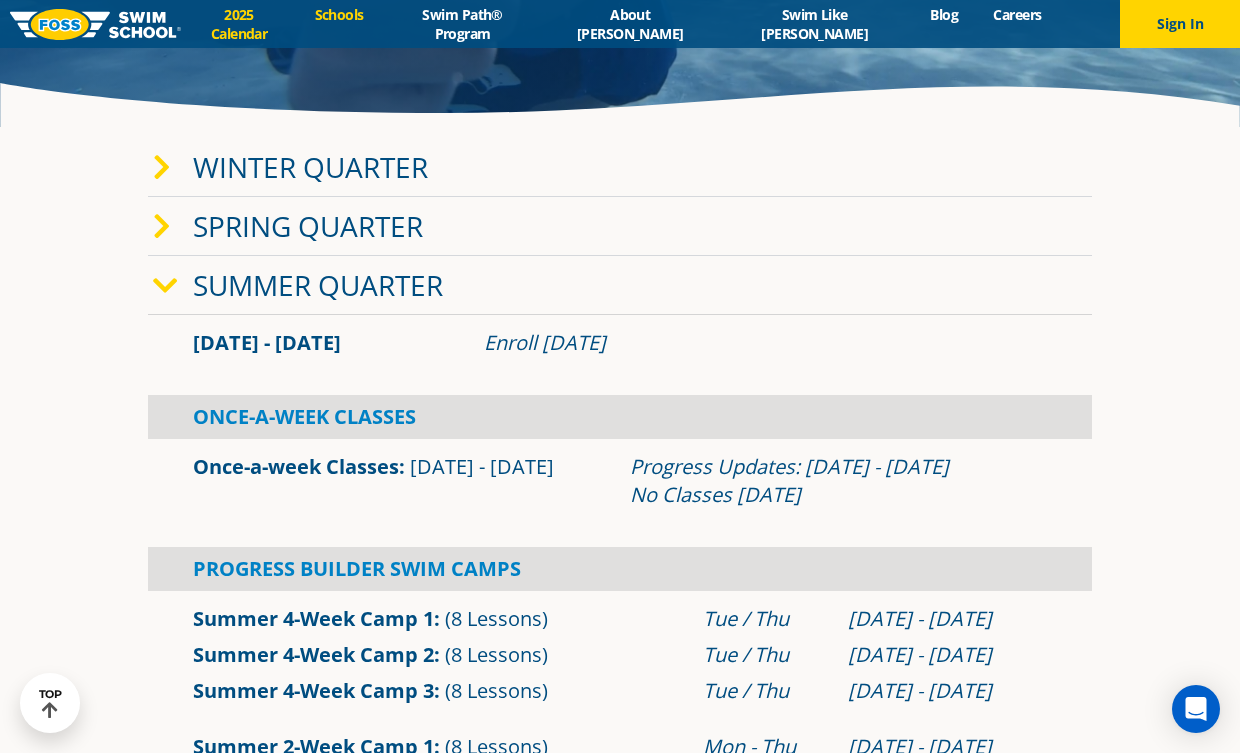 click on "Schools" at bounding box center [339, 14] 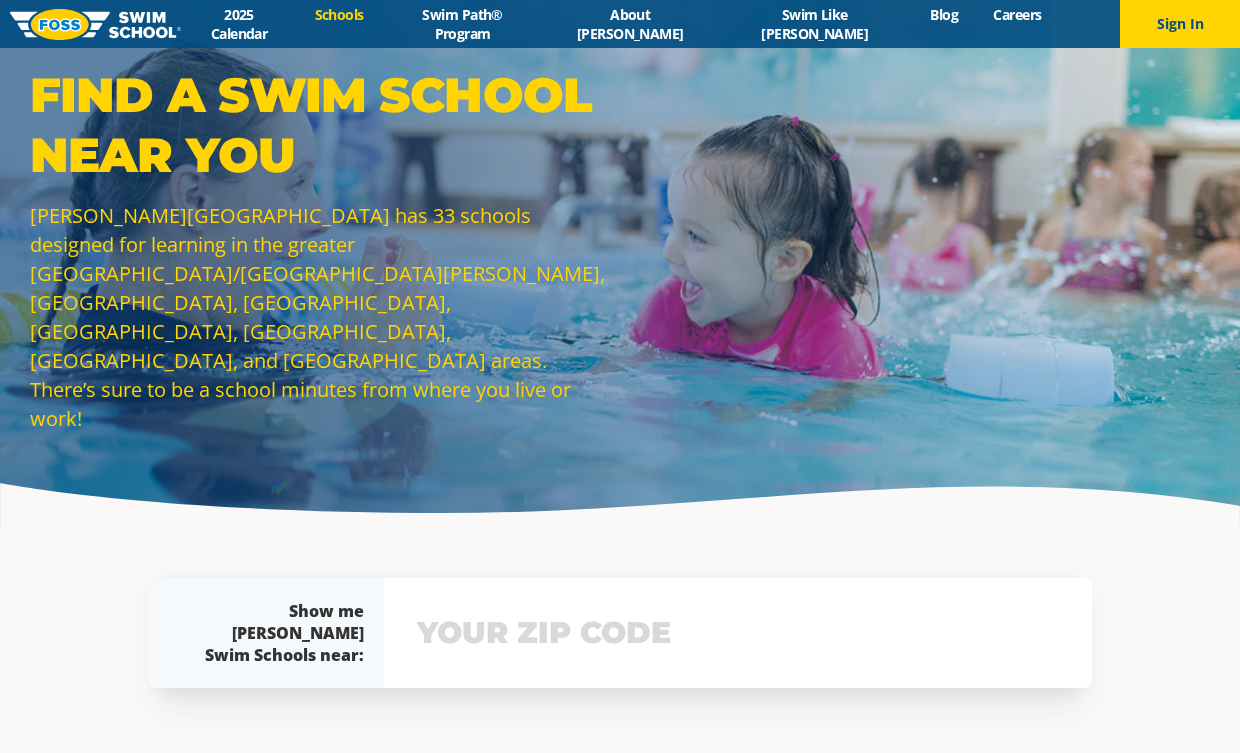 scroll, scrollTop: 0, scrollLeft: 0, axis: both 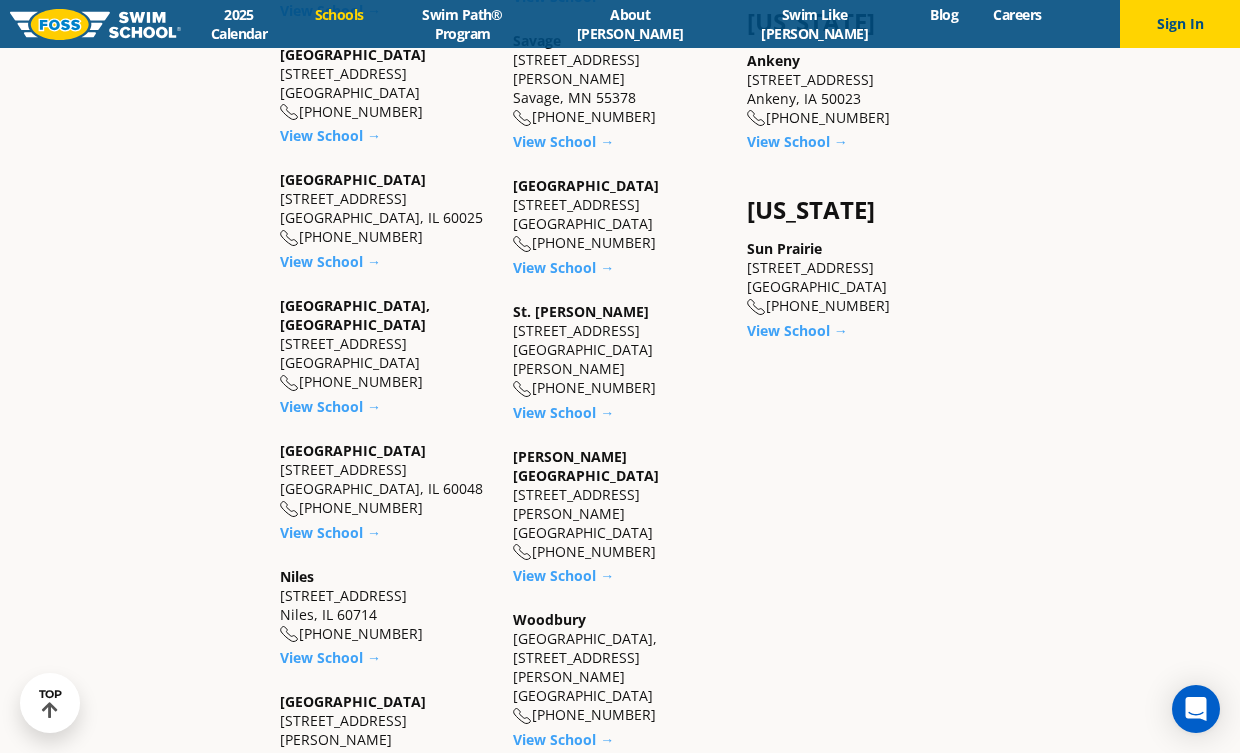 drag, startPoint x: 1035, startPoint y: 548, endPoint x: 1061, endPoint y: 532, distance: 30.528675 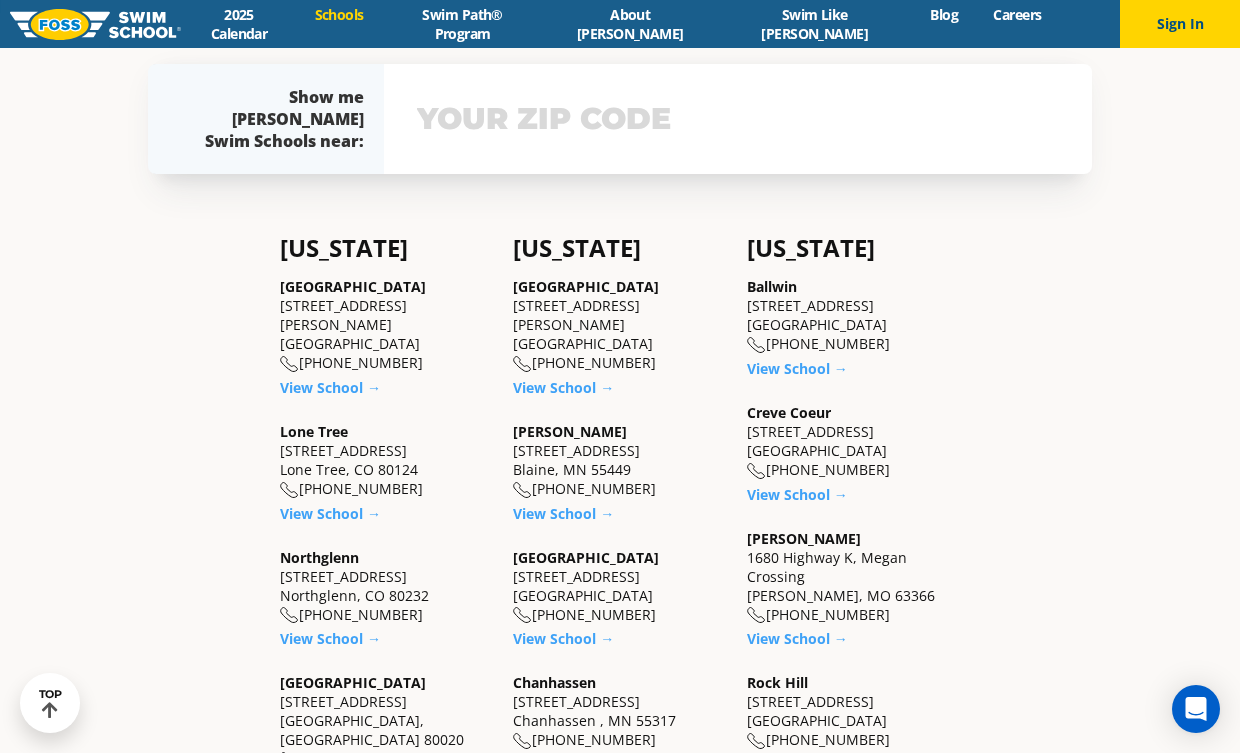 scroll, scrollTop: 478, scrollLeft: 0, axis: vertical 